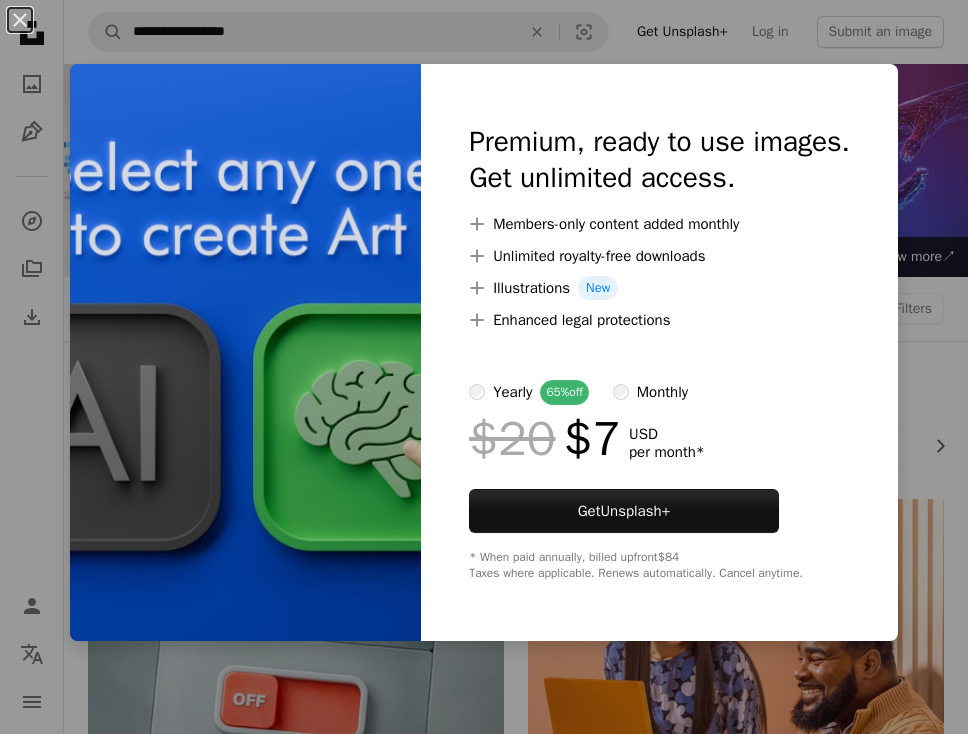 scroll, scrollTop: 1509, scrollLeft: 0, axis: vertical 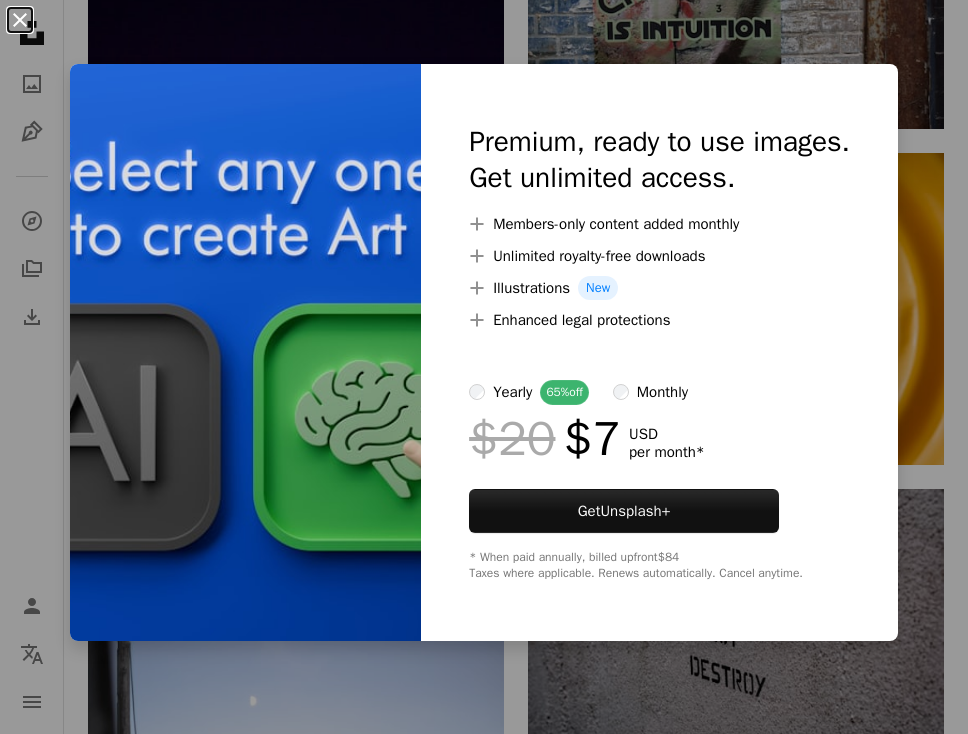 click on "An X shape" at bounding box center [20, 20] 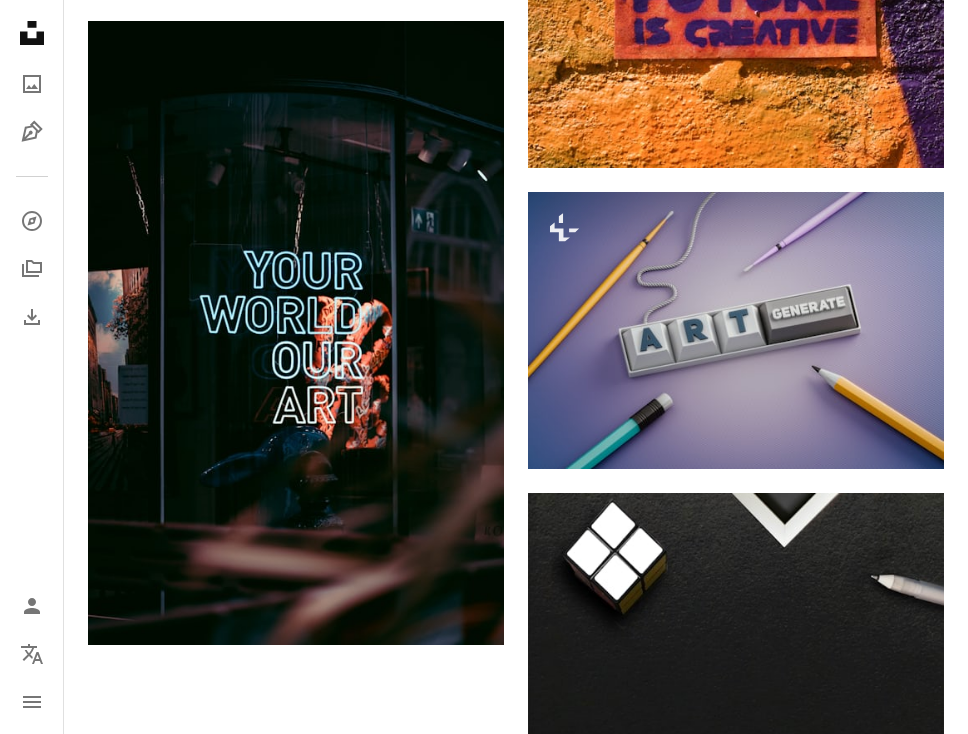 scroll, scrollTop: 3850, scrollLeft: 0, axis: vertical 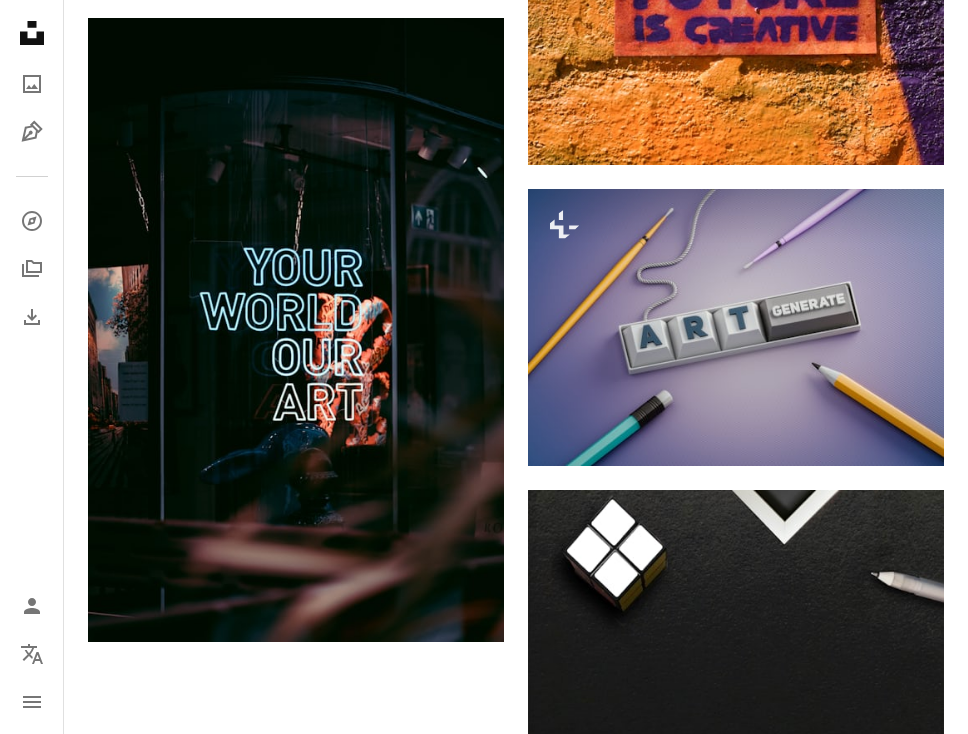 click on "Load more" at bounding box center [516, 986] 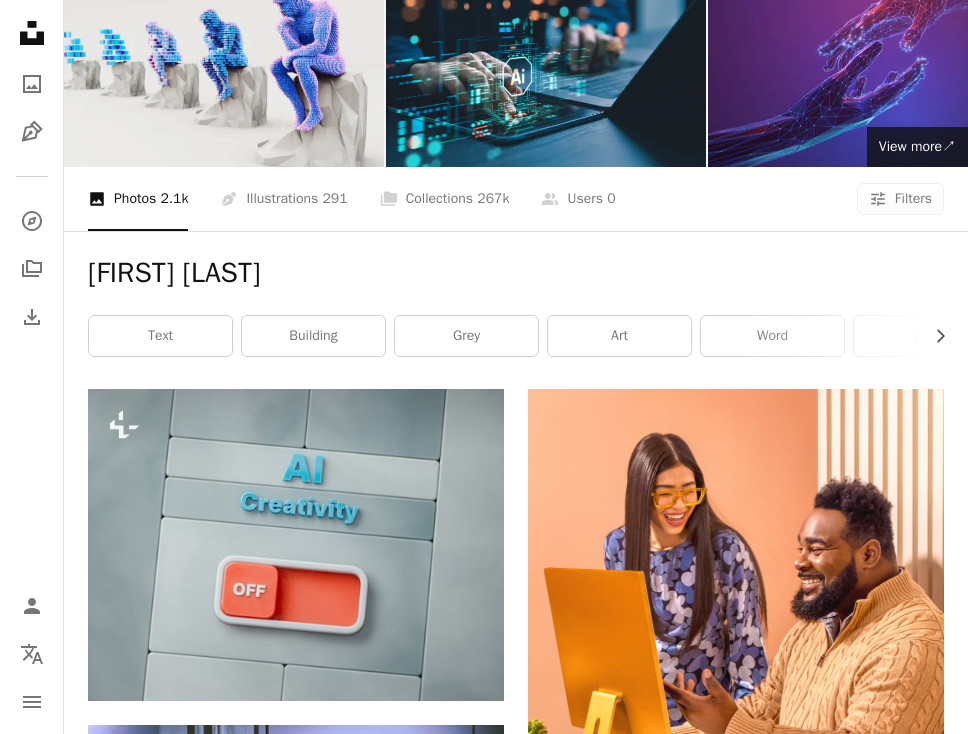 scroll, scrollTop: 0, scrollLeft: 0, axis: both 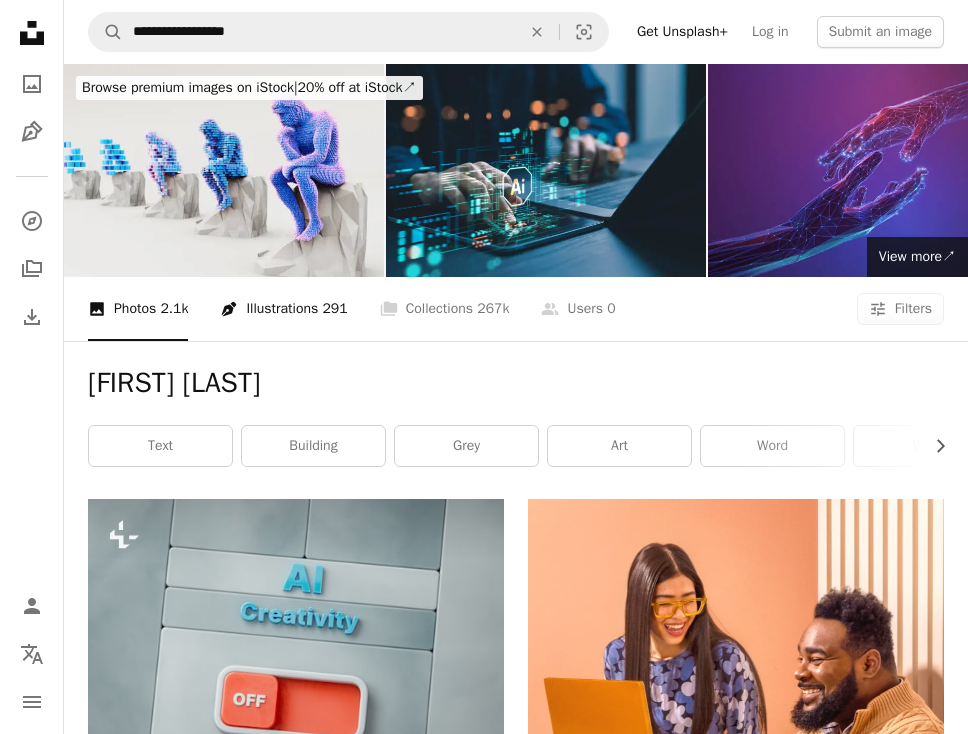click on "291" at bounding box center [334, 309] 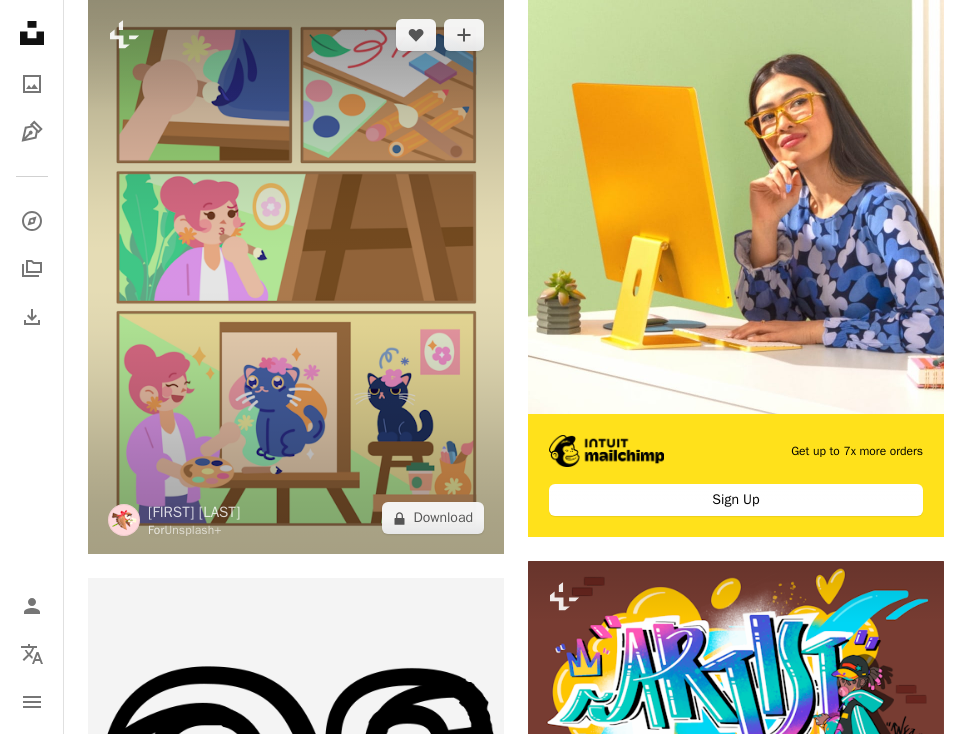 scroll, scrollTop: 0, scrollLeft: 0, axis: both 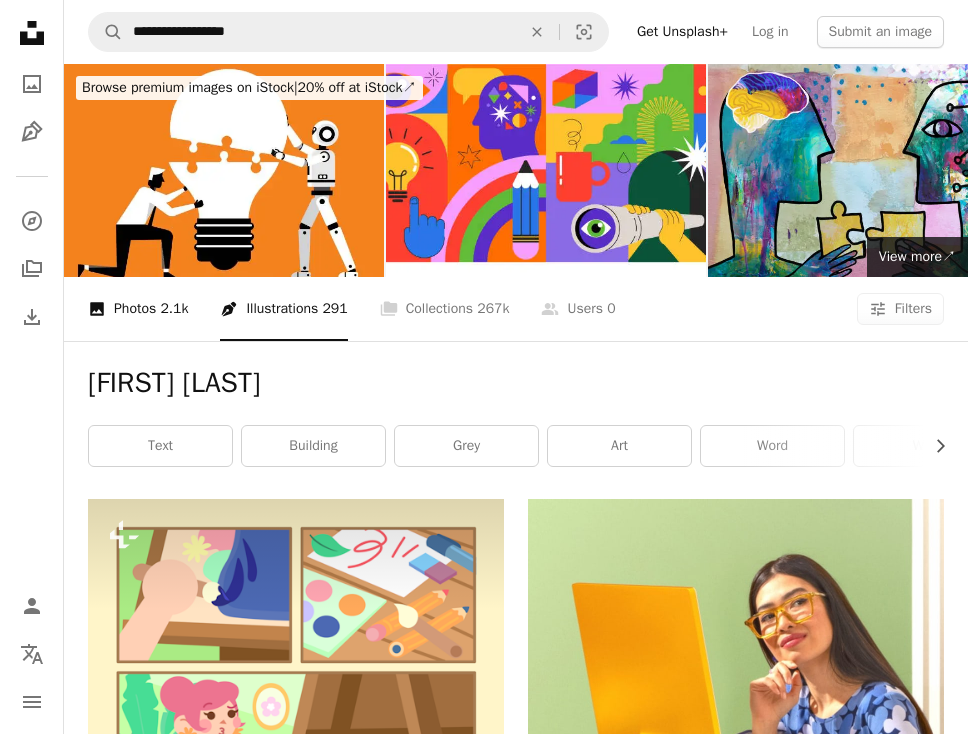 click on "2.1k" at bounding box center (174, 309) 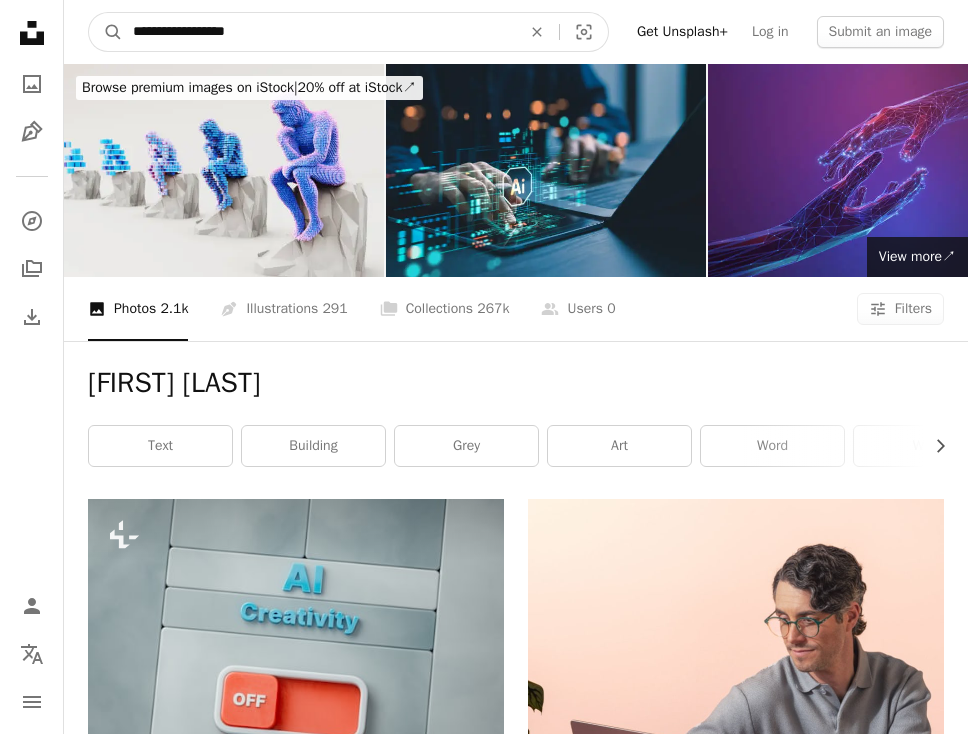 drag, startPoint x: 285, startPoint y: 33, endPoint x: 156, endPoint y: 28, distance: 129.09686 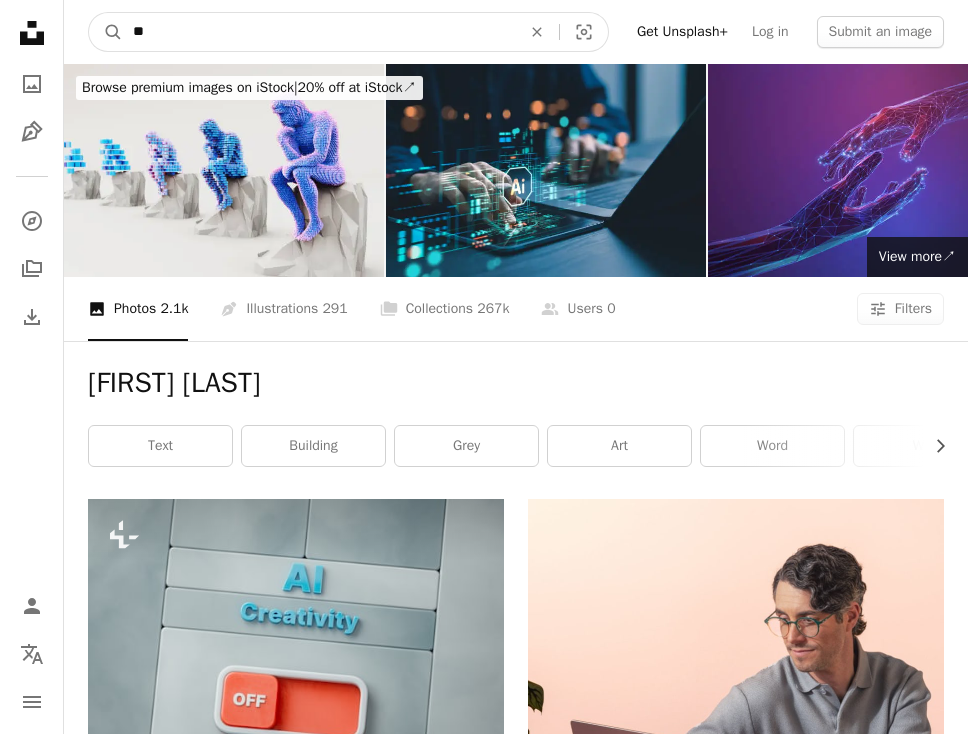 type on "*" 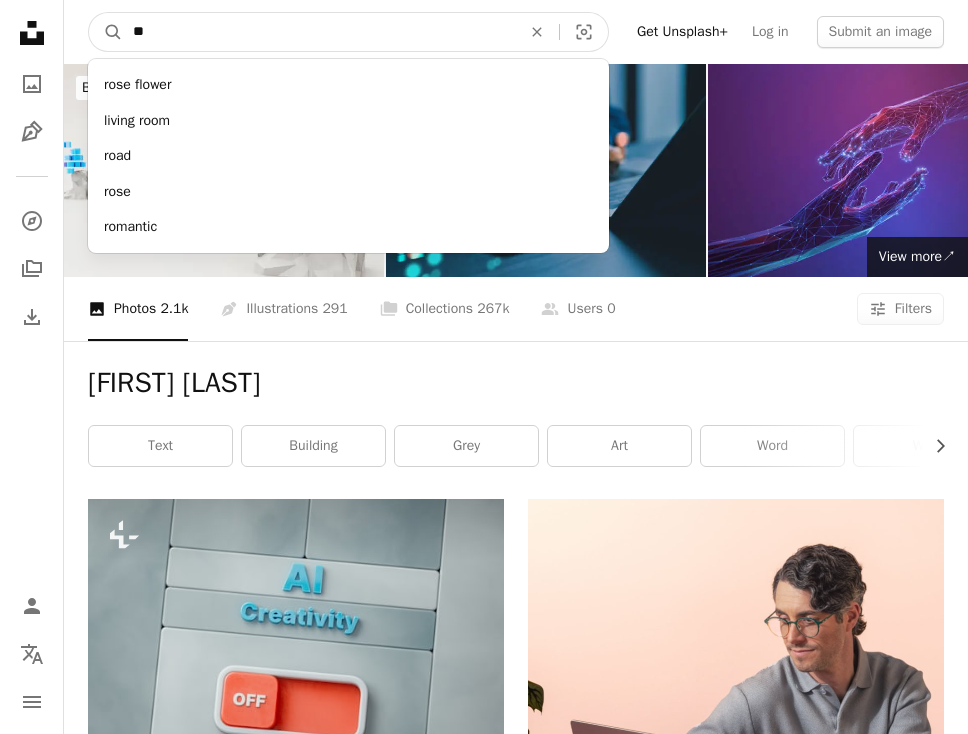 type on "*" 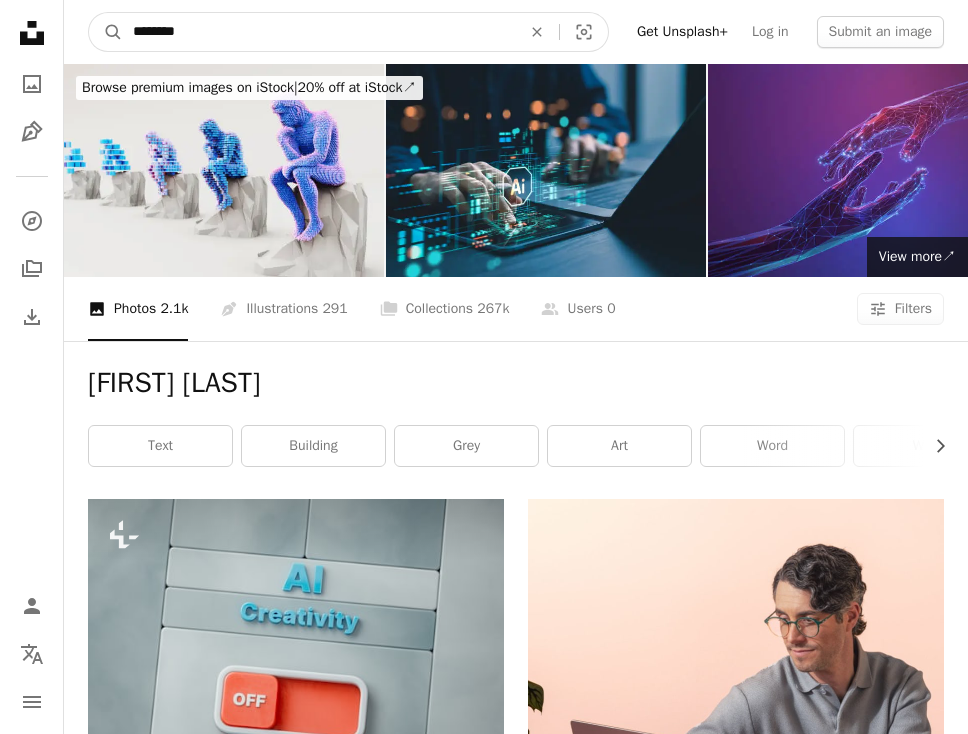 type on "*********" 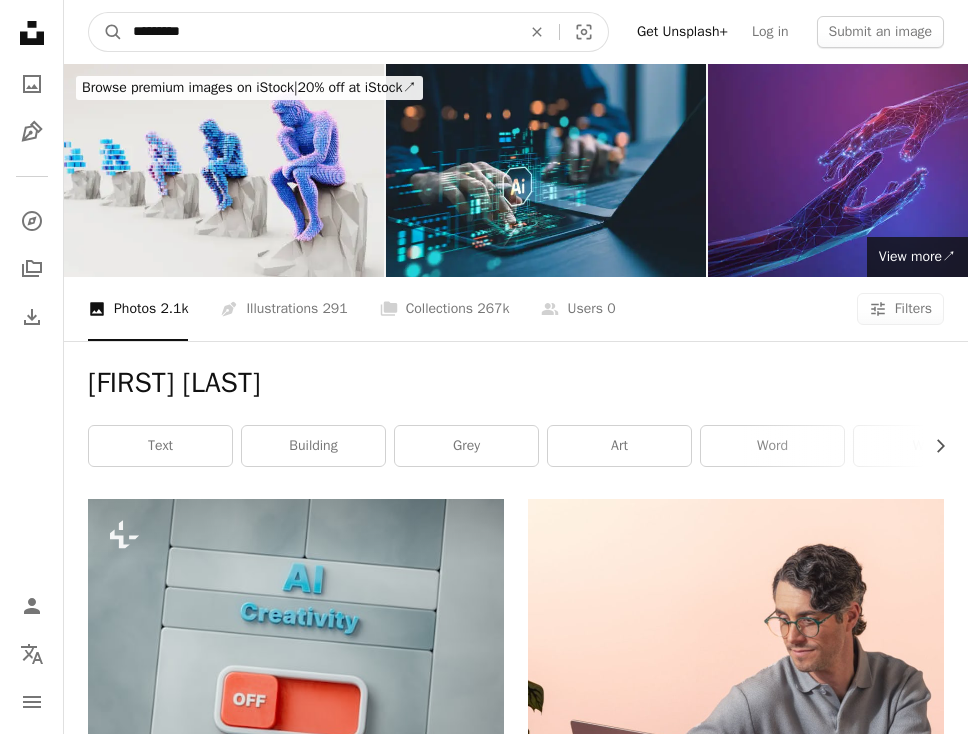 click on "A magnifying glass" at bounding box center (106, 32) 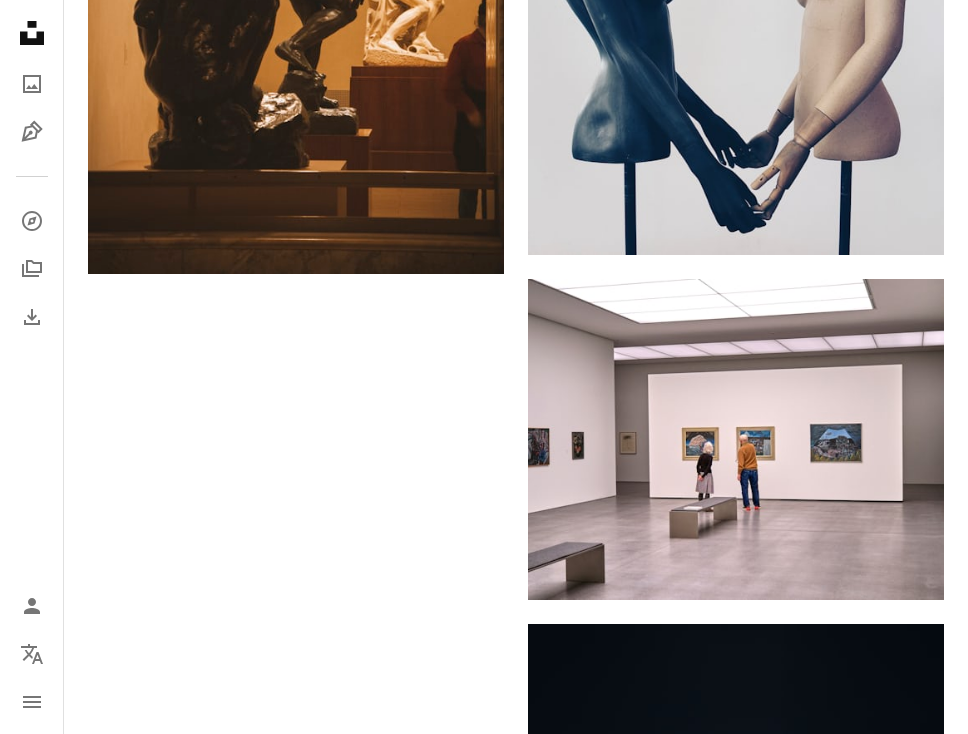 scroll, scrollTop: 4702, scrollLeft: 0, axis: vertical 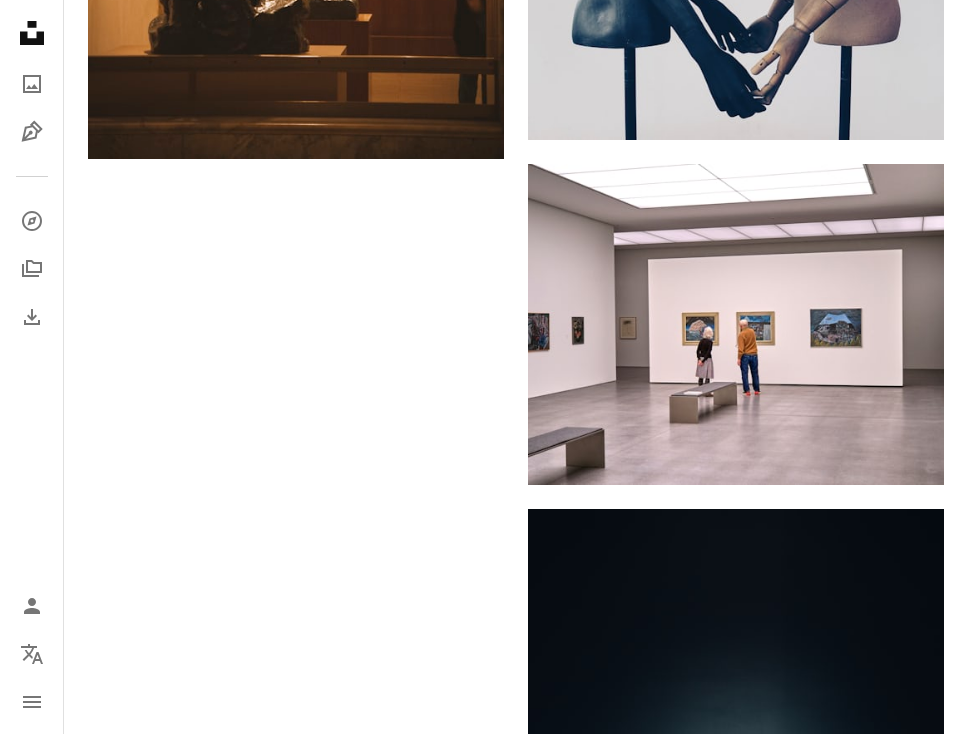 click on "Load more" at bounding box center [516, 1213] 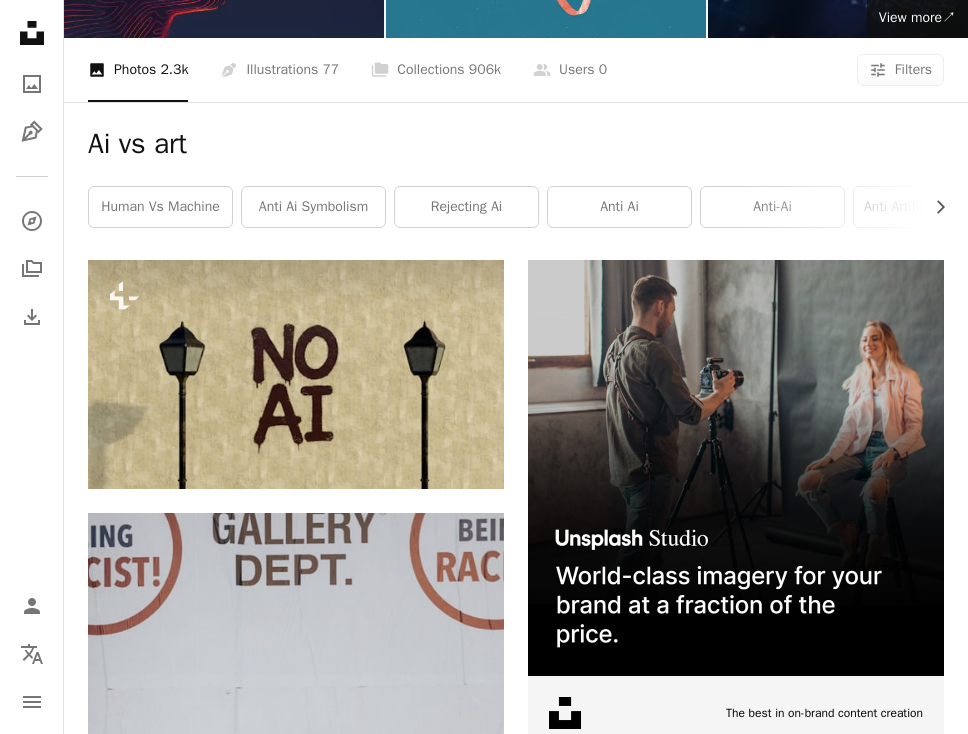 scroll, scrollTop: 0, scrollLeft: 0, axis: both 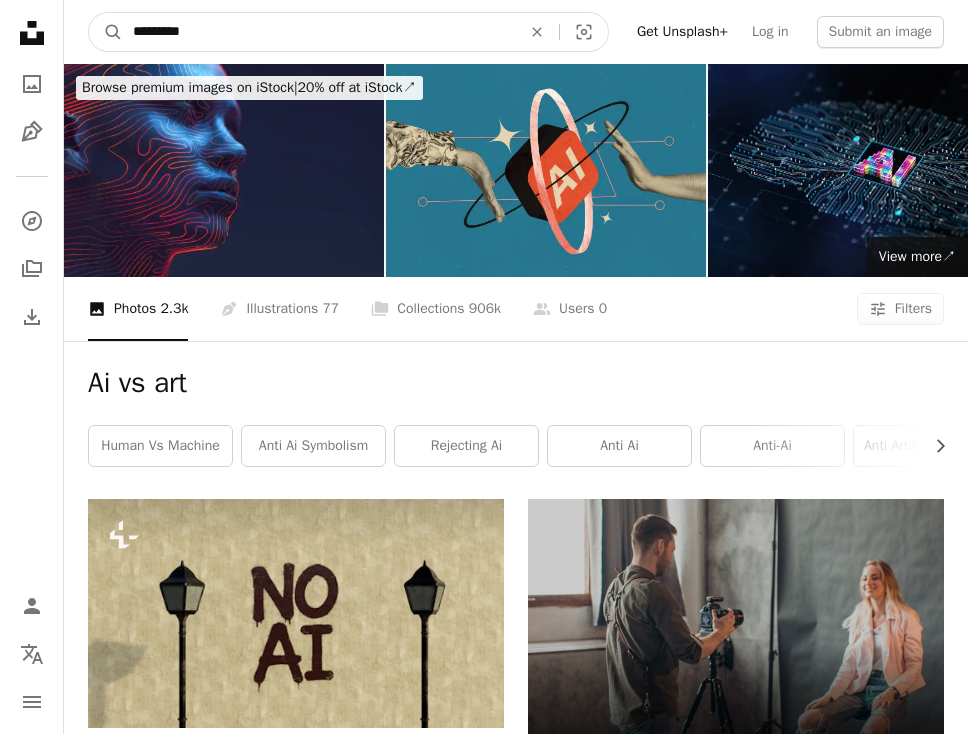 click on "*********" at bounding box center [319, 32] 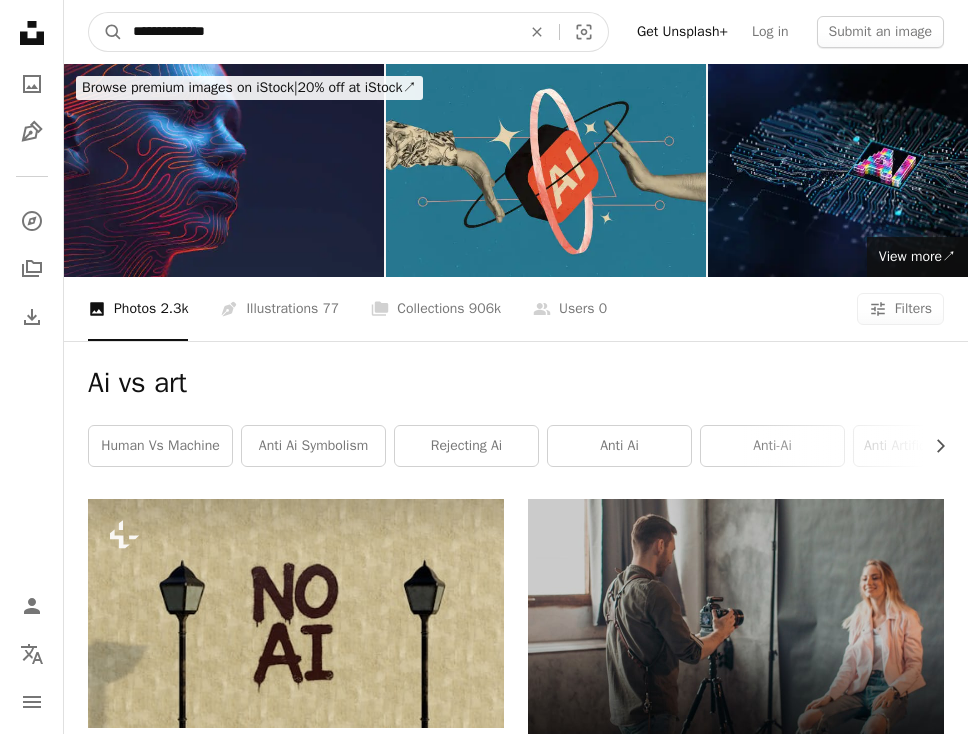 type on "**********" 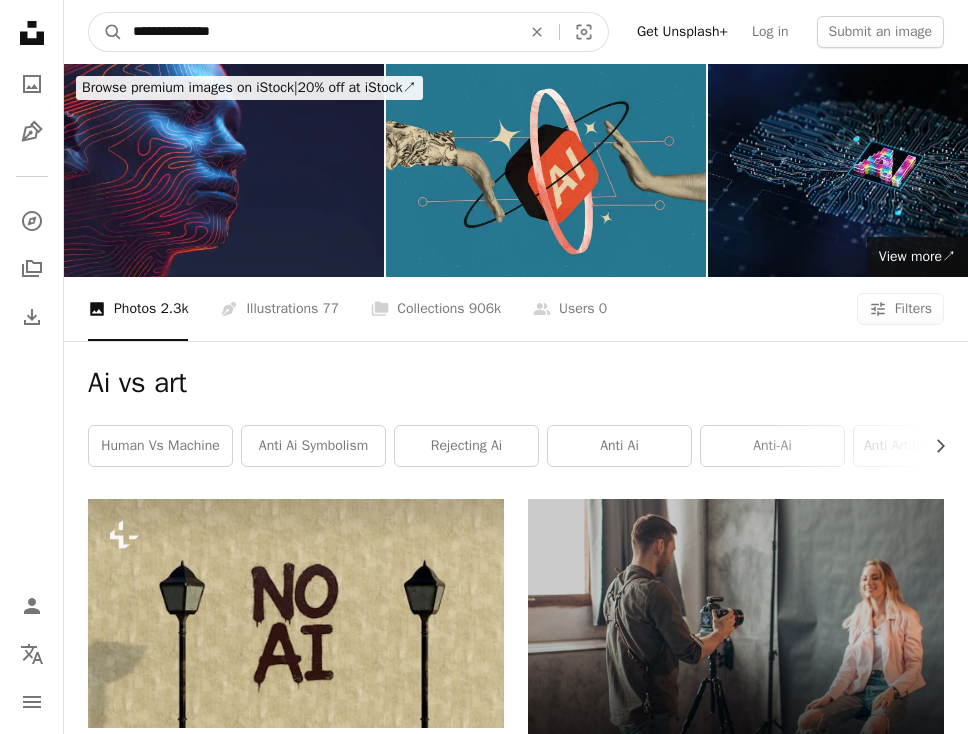 click on "A magnifying glass" at bounding box center [106, 32] 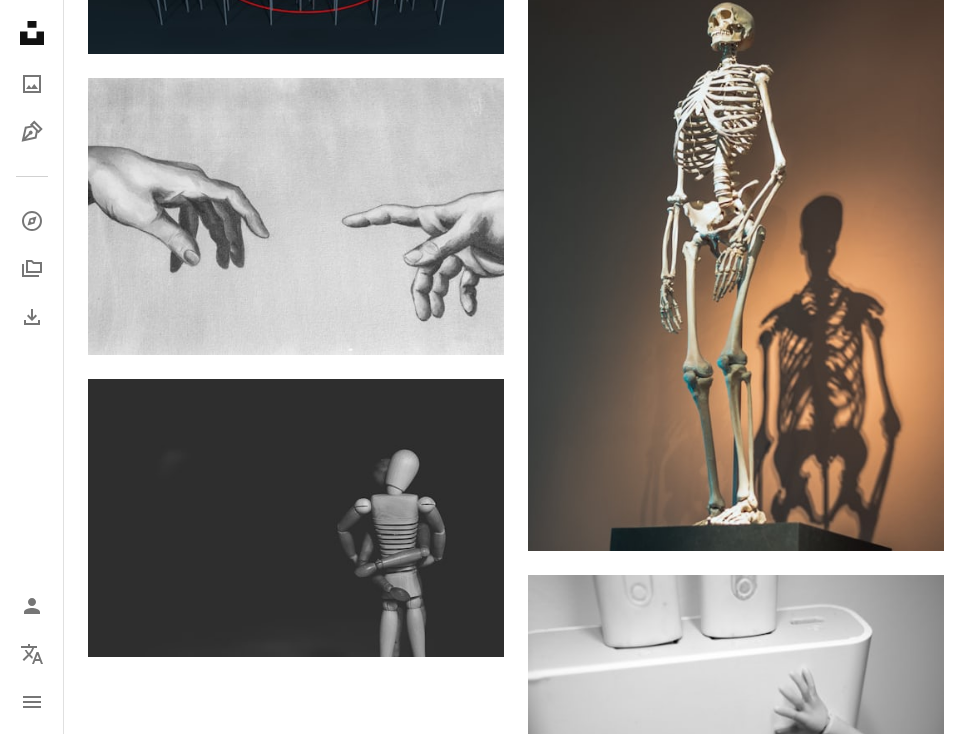 scroll, scrollTop: 4285, scrollLeft: 0, axis: vertical 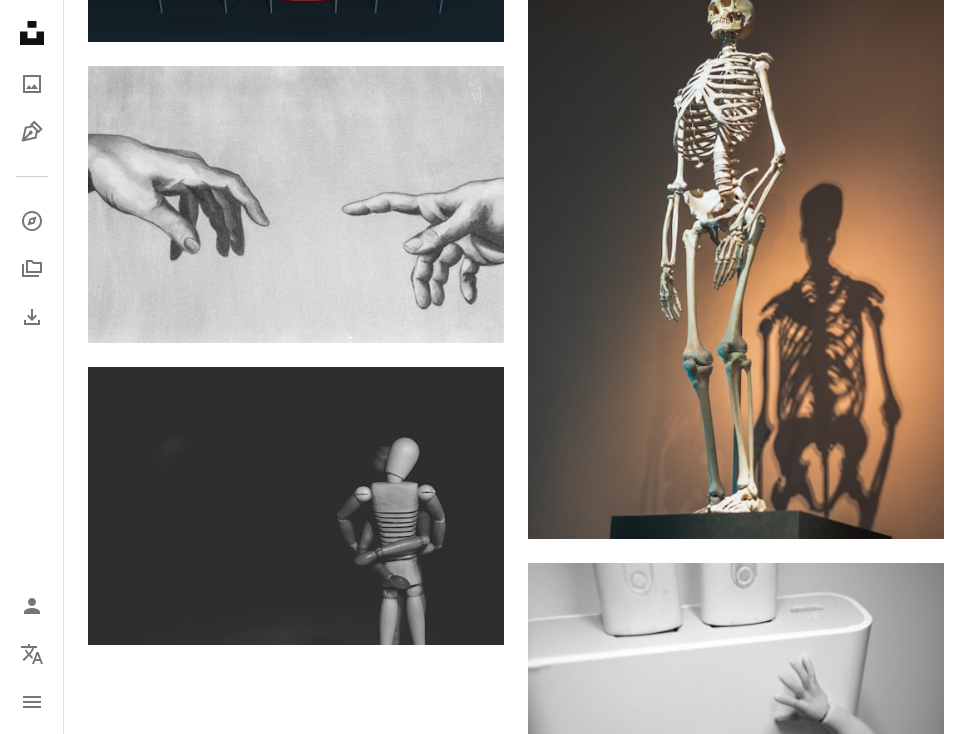 click on "Load more" at bounding box center (516, 1267) 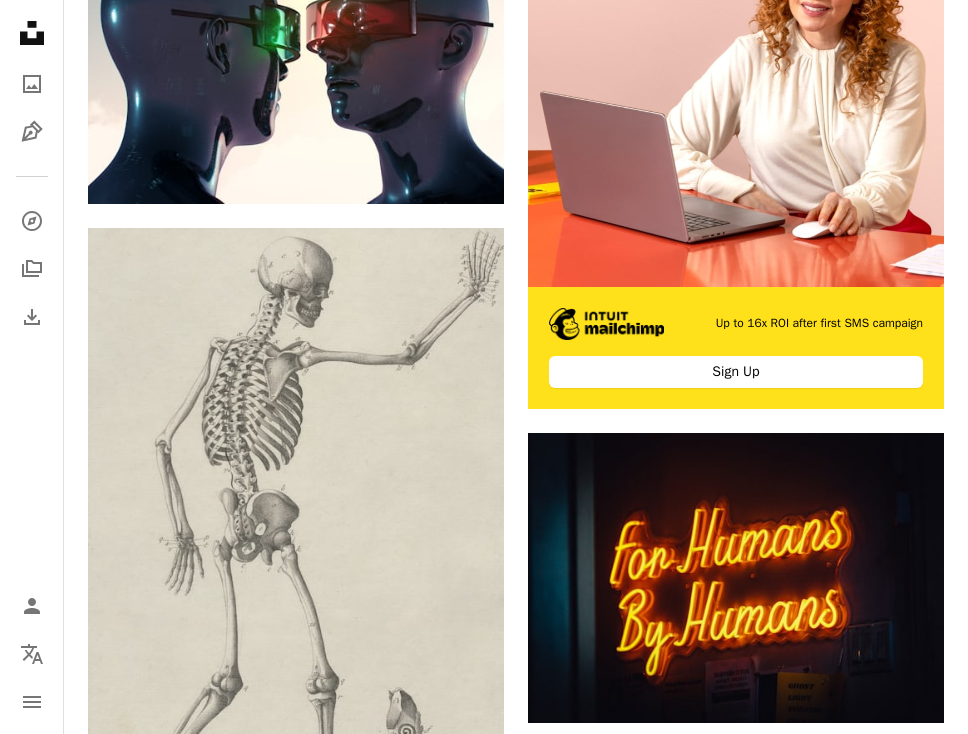 scroll, scrollTop: 0, scrollLeft: 0, axis: both 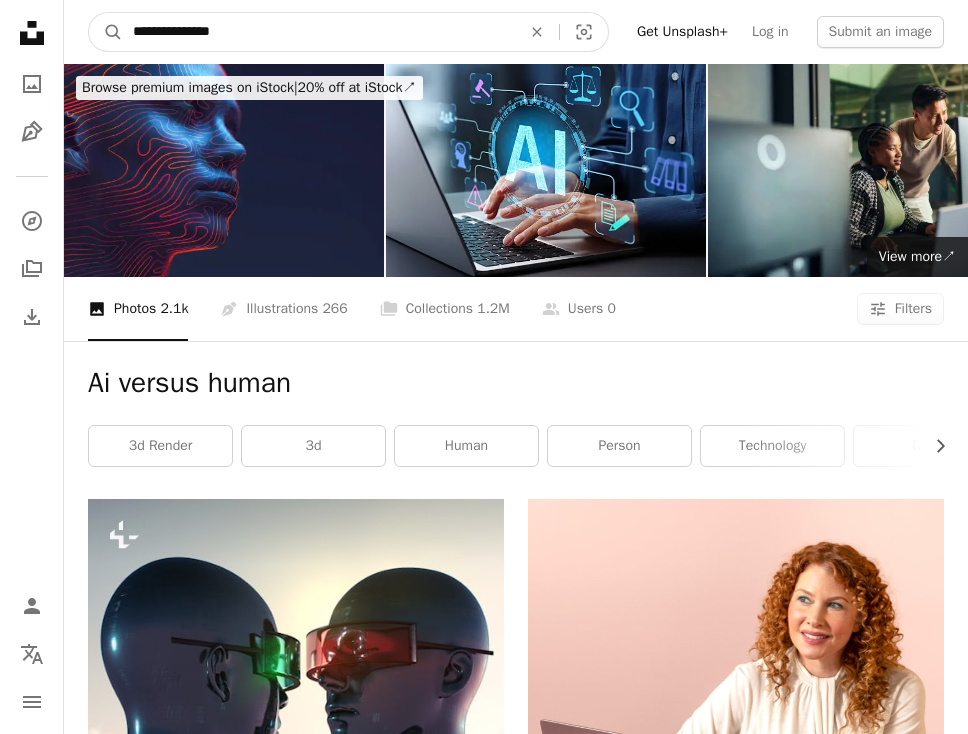 drag, startPoint x: 251, startPoint y: 42, endPoint x: 145, endPoint y: 33, distance: 106.381386 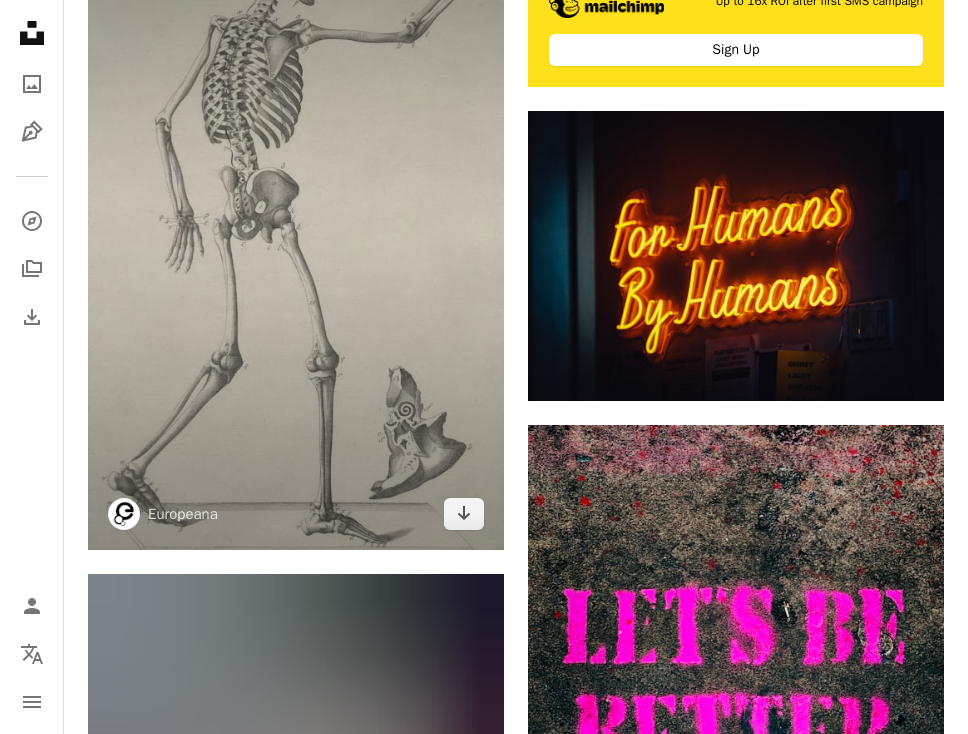 scroll, scrollTop: 0, scrollLeft: 0, axis: both 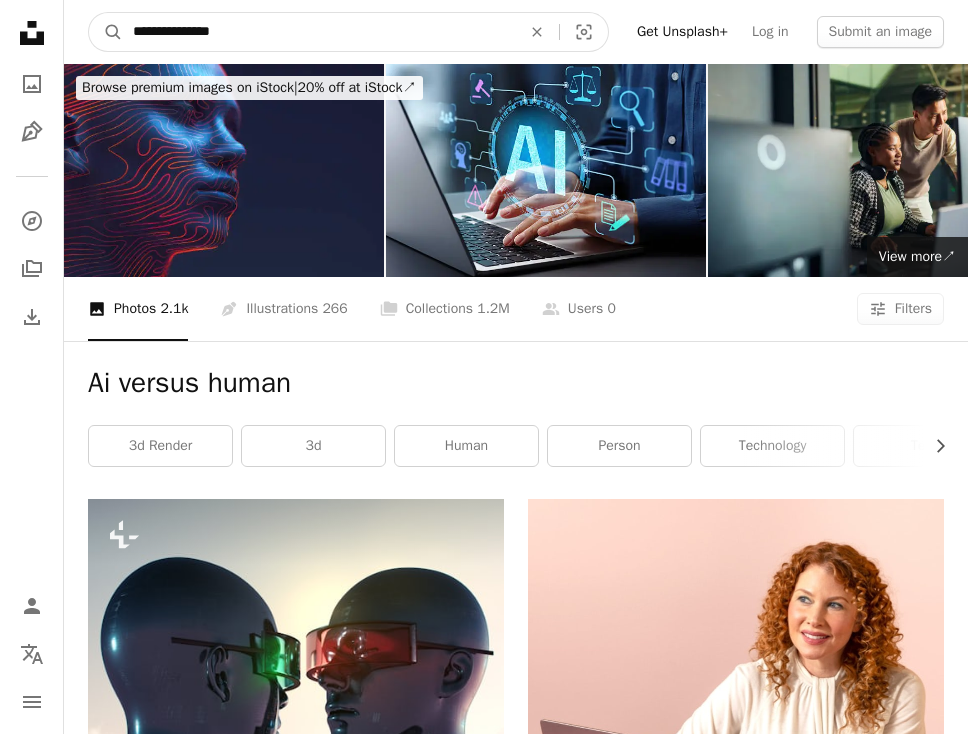 click on "**********" at bounding box center [319, 32] 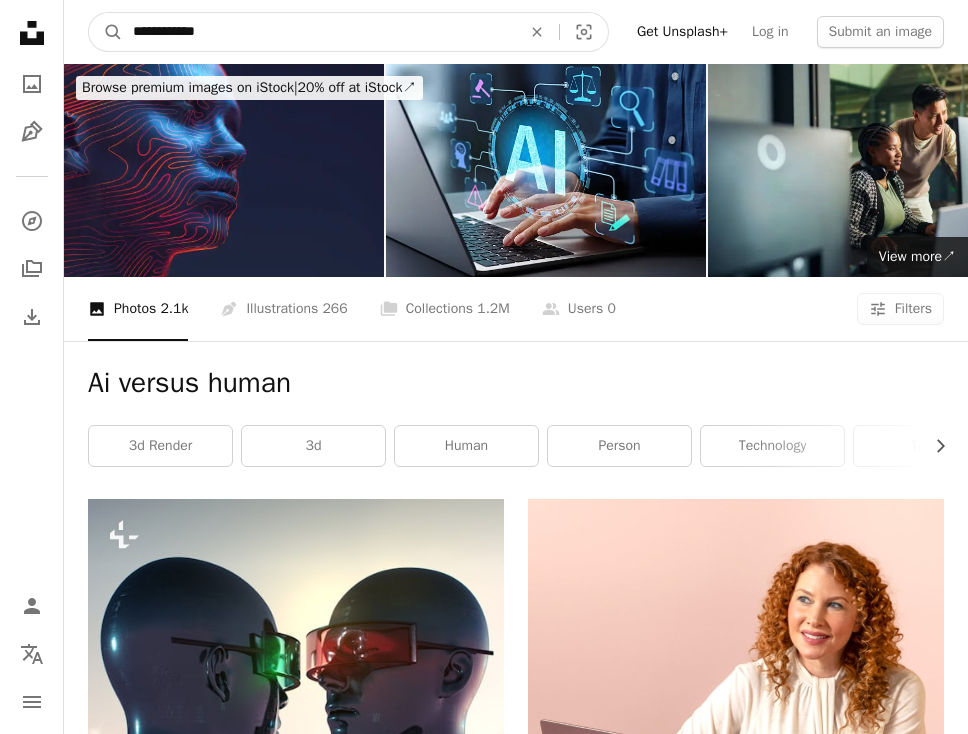 type on "**********" 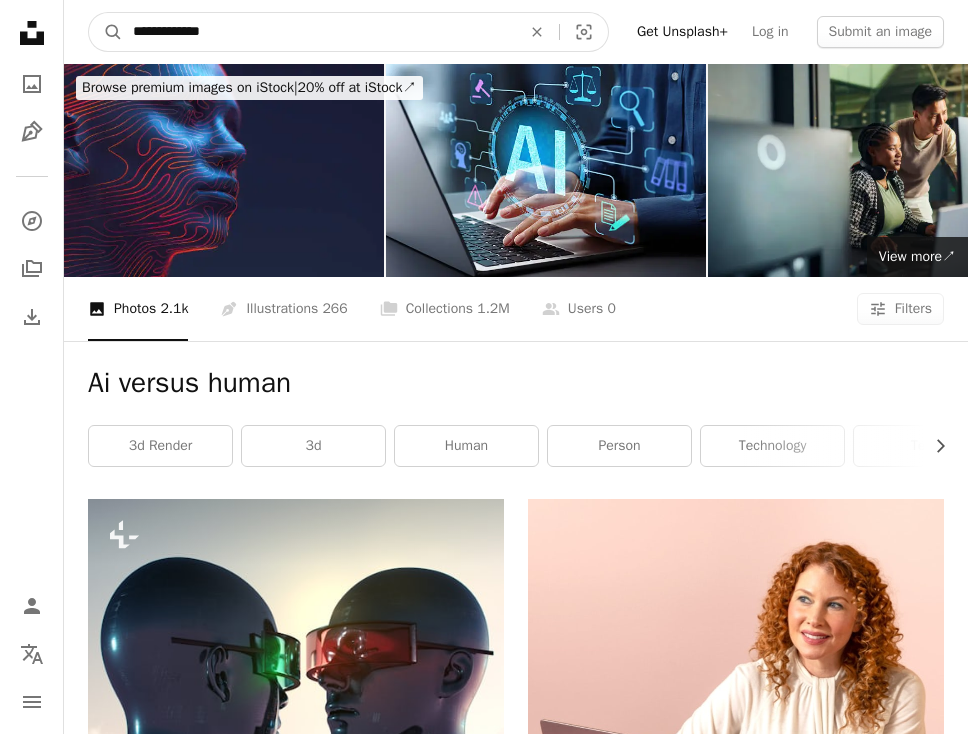 click on "A magnifying glass" at bounding box center [106, 32] 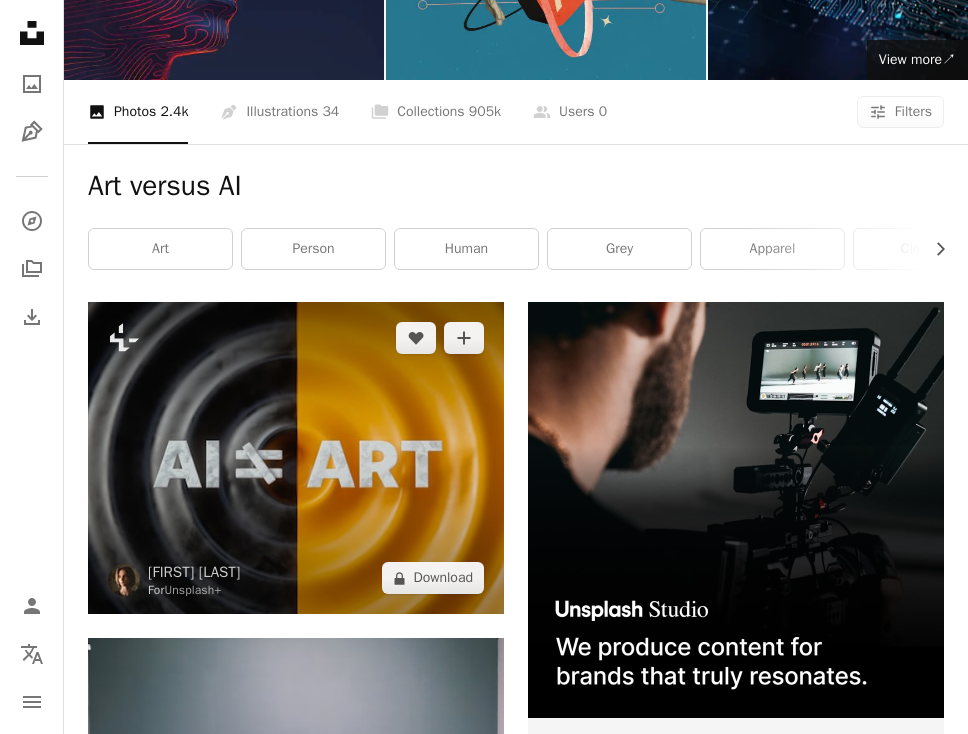 scroll, scrollTop: 0, scrollLeft: 0, axis: both 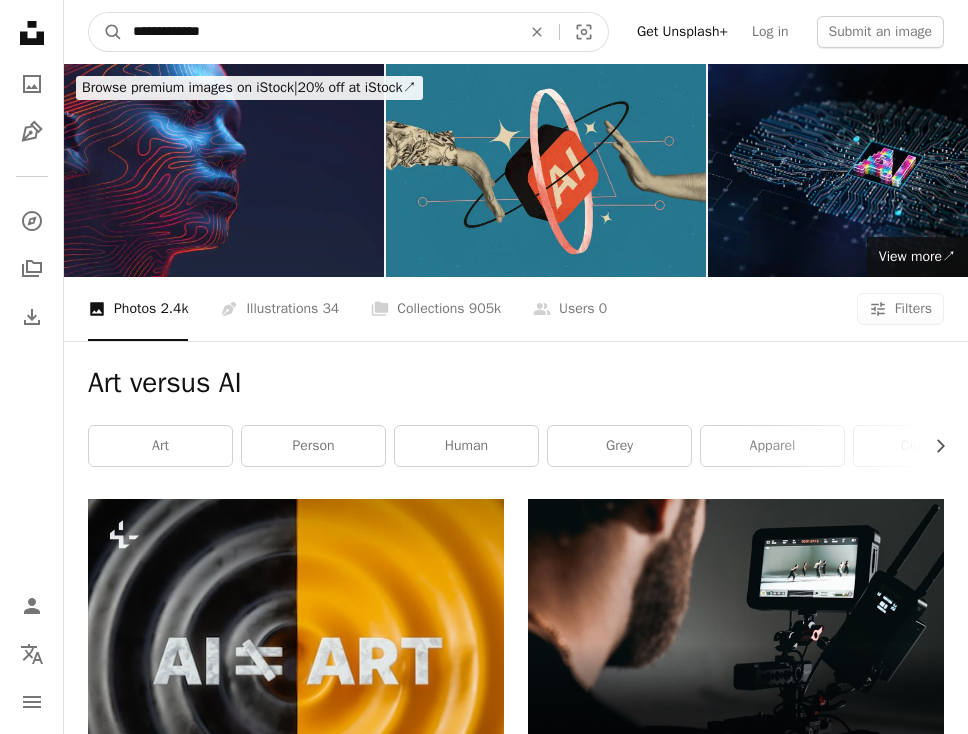 drag, startPoint x: 225, startPoint y: 46, endPoint x: 64, endPoint y: 15, distance: 163.9573 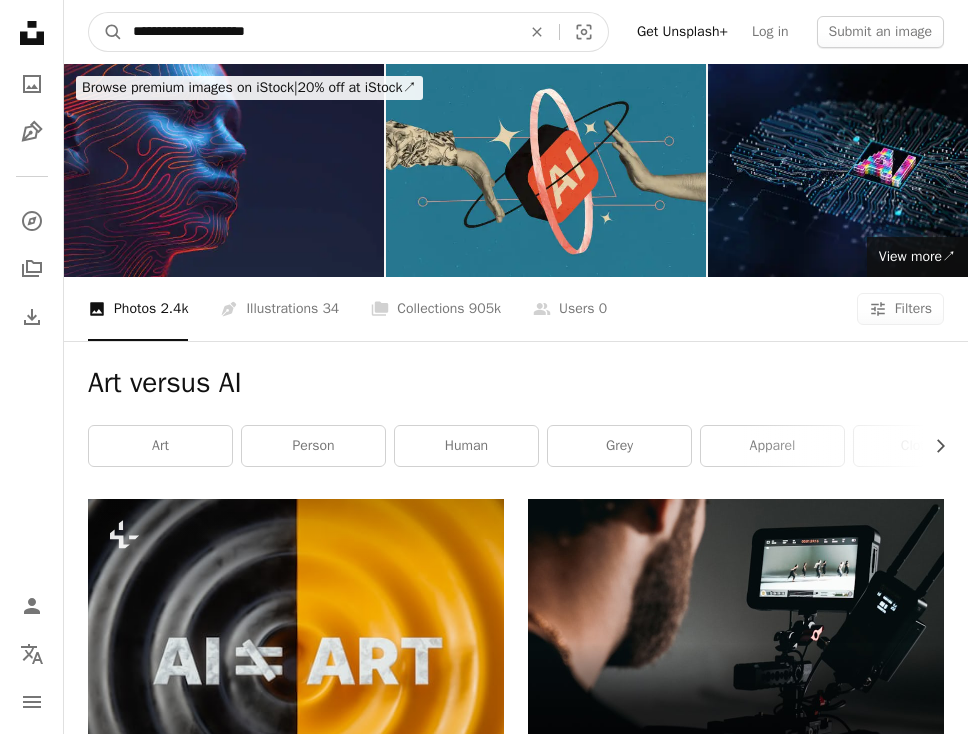 type on "**********" 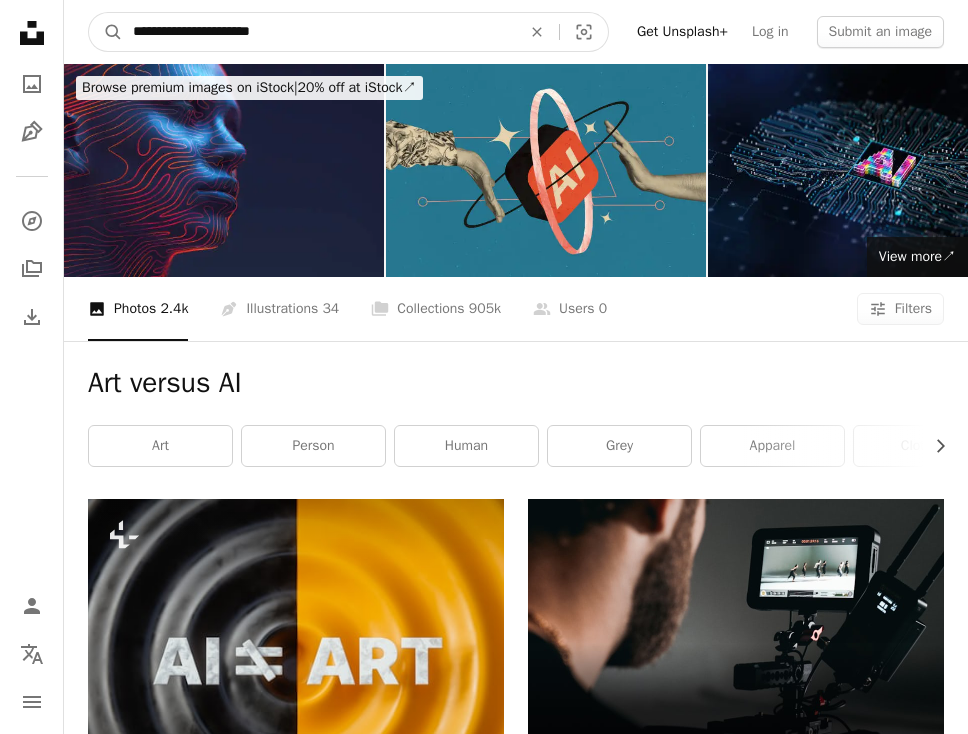 click on "A magnifying glass" at bounding box center (106, 32) 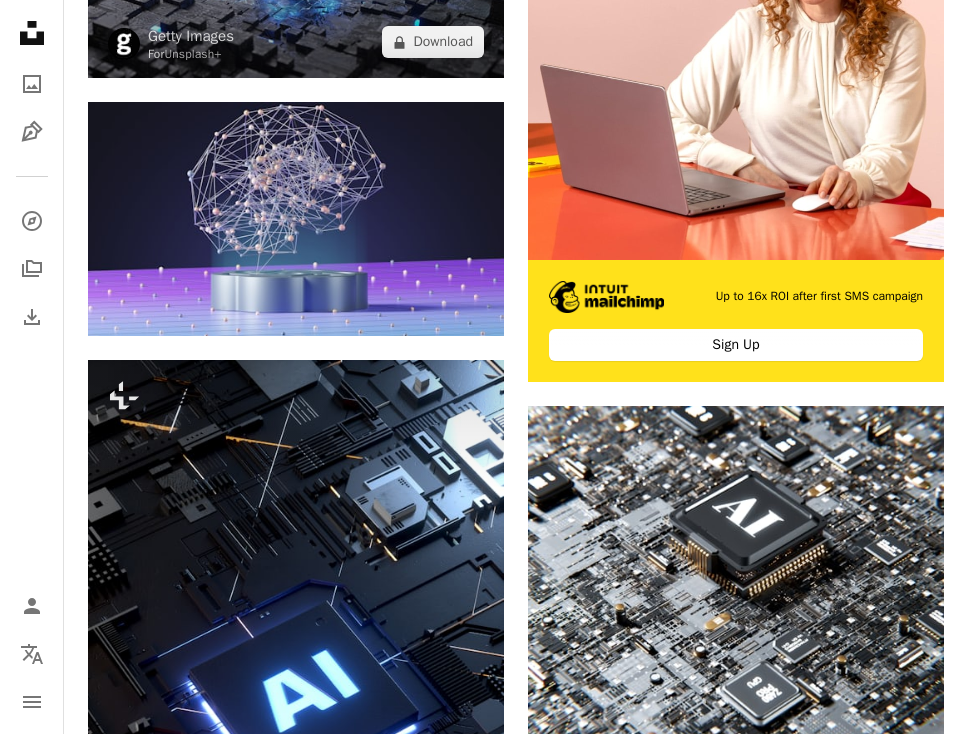 scroll, scrollTop: 996, scrollLeft: 0, axis: vertical 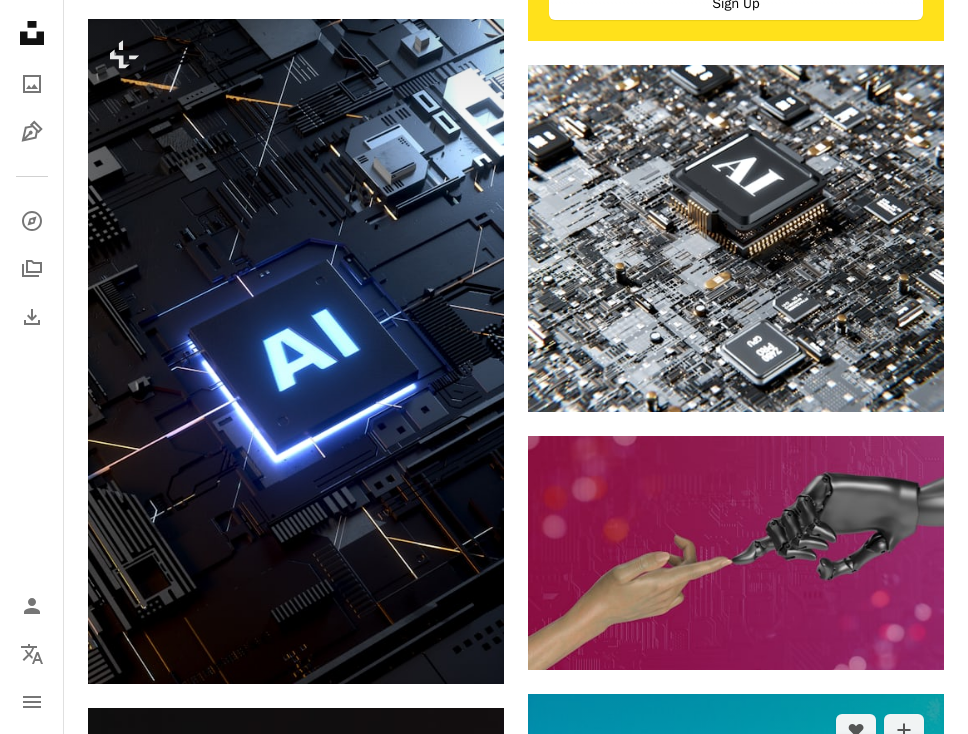 click at bounding box center (736, 954) 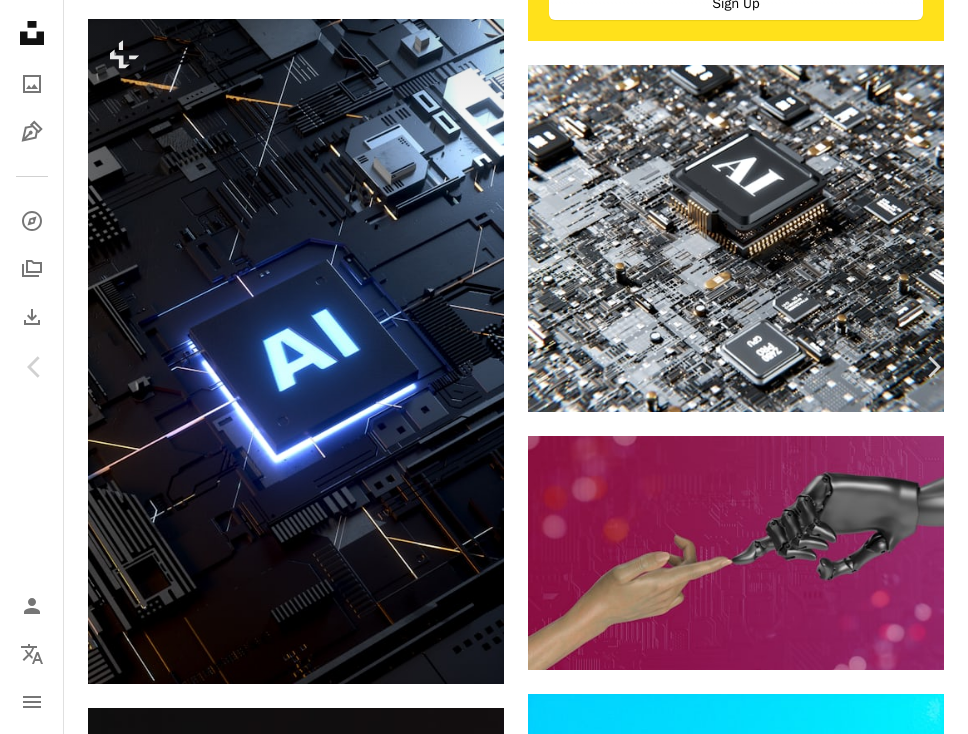 click on "Download free" at bounding box center [769, 4947] 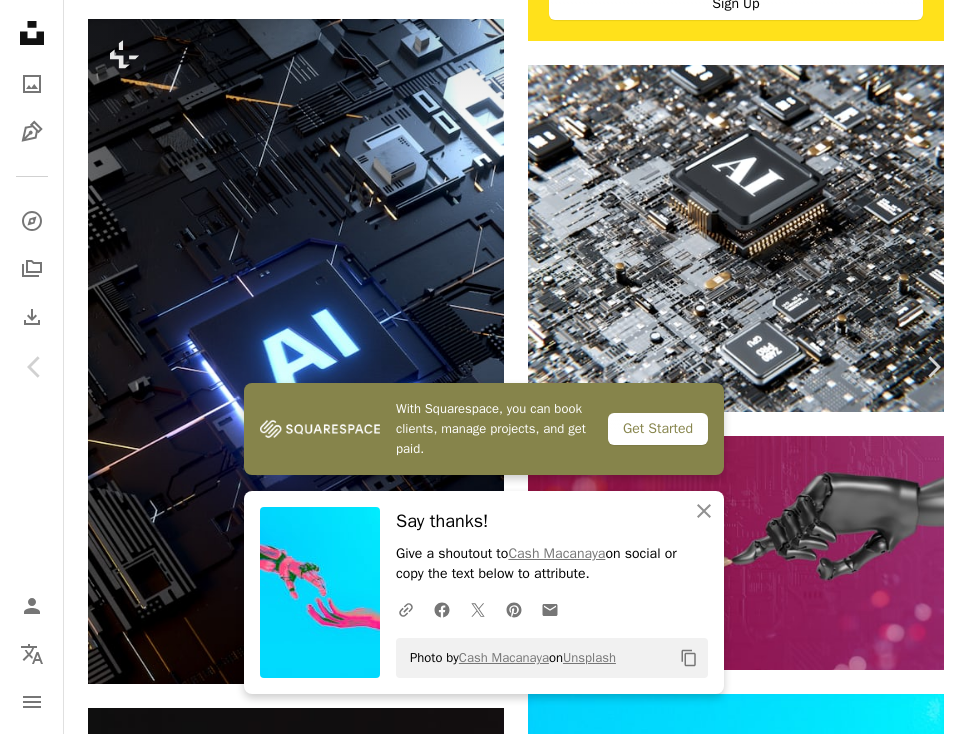 scroll, scrollTop: 0, scrollLeft: 0, axis: both 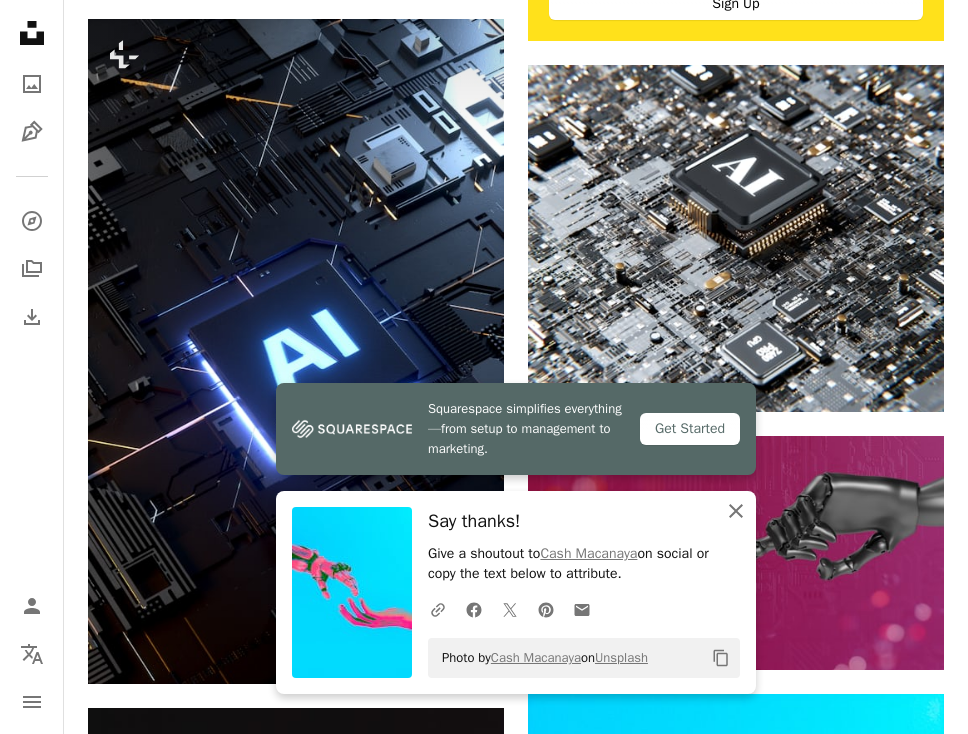 click on "An X shape" 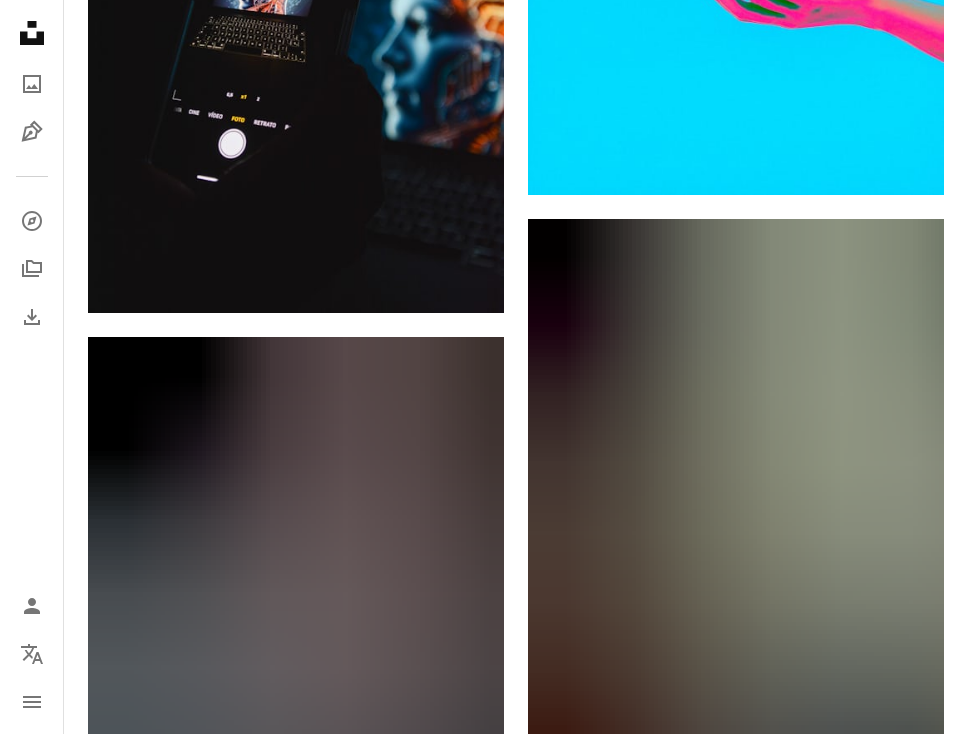 scroll, scrollTop: 1993, scrollLeft: 0, axis: vertical 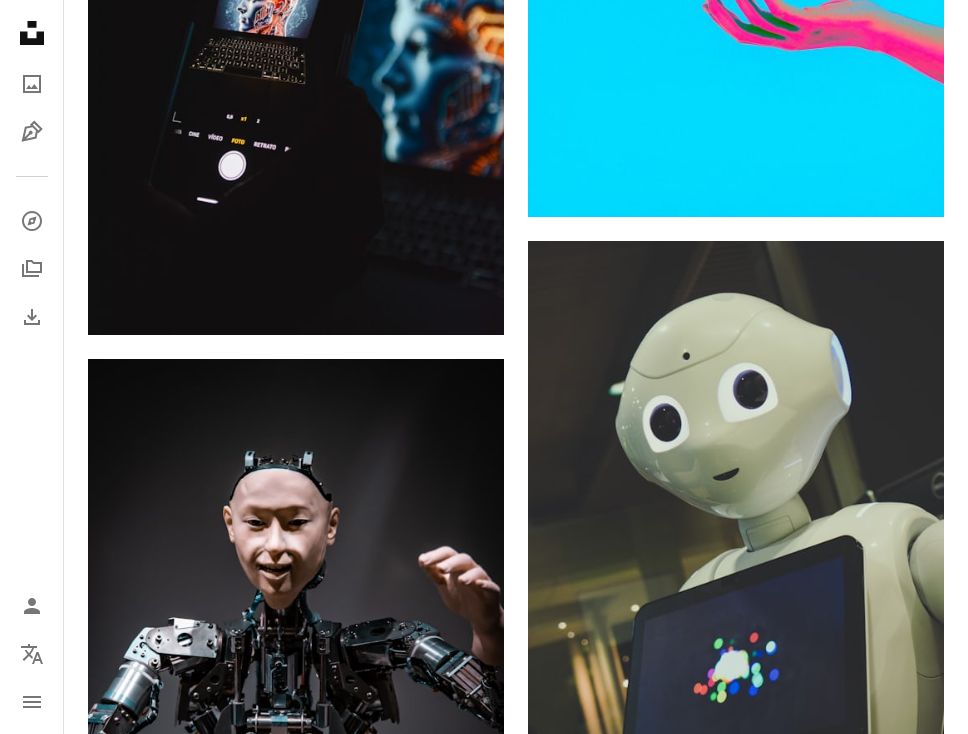 click on "A lock Download" at bounding box center [873, 1303] 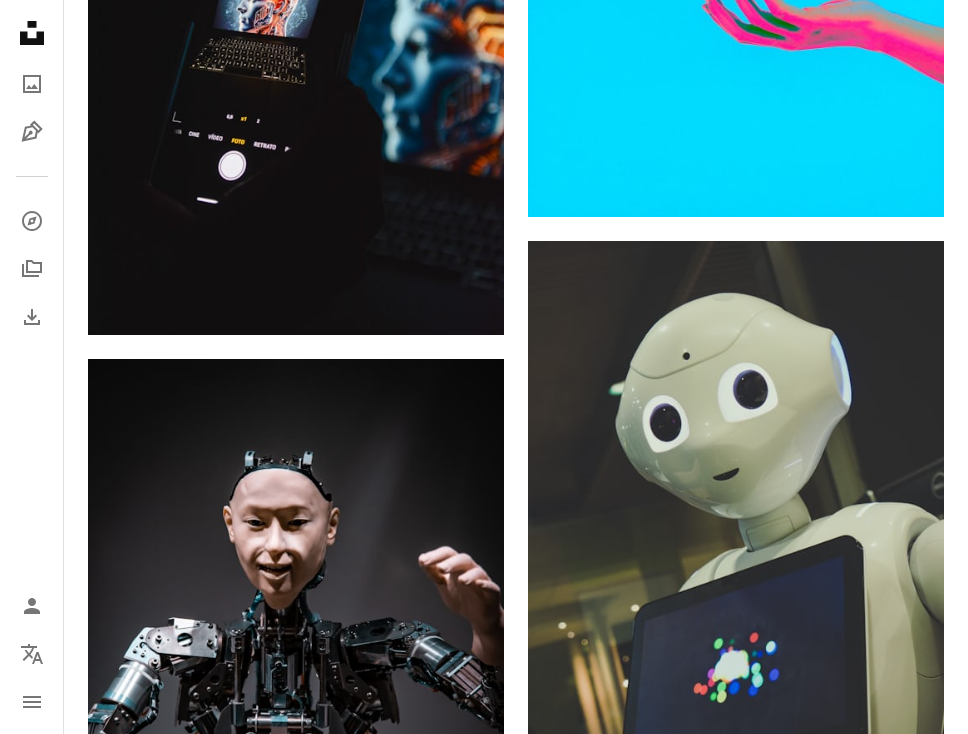 click on "An X shape Premium, ready to use images. Get unlimited access. A plus sign Members-only content added monthly A plus sign Unlimited royalty-free downloads A plus sign Illustrations  New A plus sign Enhanced legal protections yearly 65%  off monthly $20   $7 USD per month * Get  Unsplash+ * When paid annually, billed upfront  $84 Taxes where applicable. Renews automatically. Cancel anytime." at bounding box center (484, 4270) 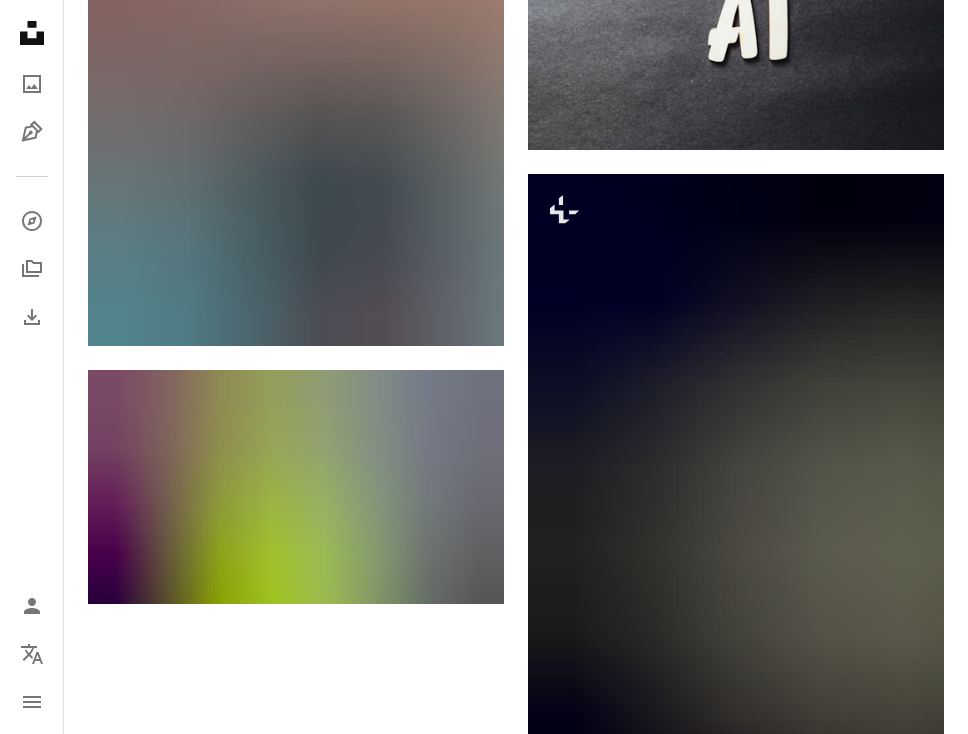 scroll, scrollTop: 4086, scrollLeft: 0, axis: vertical 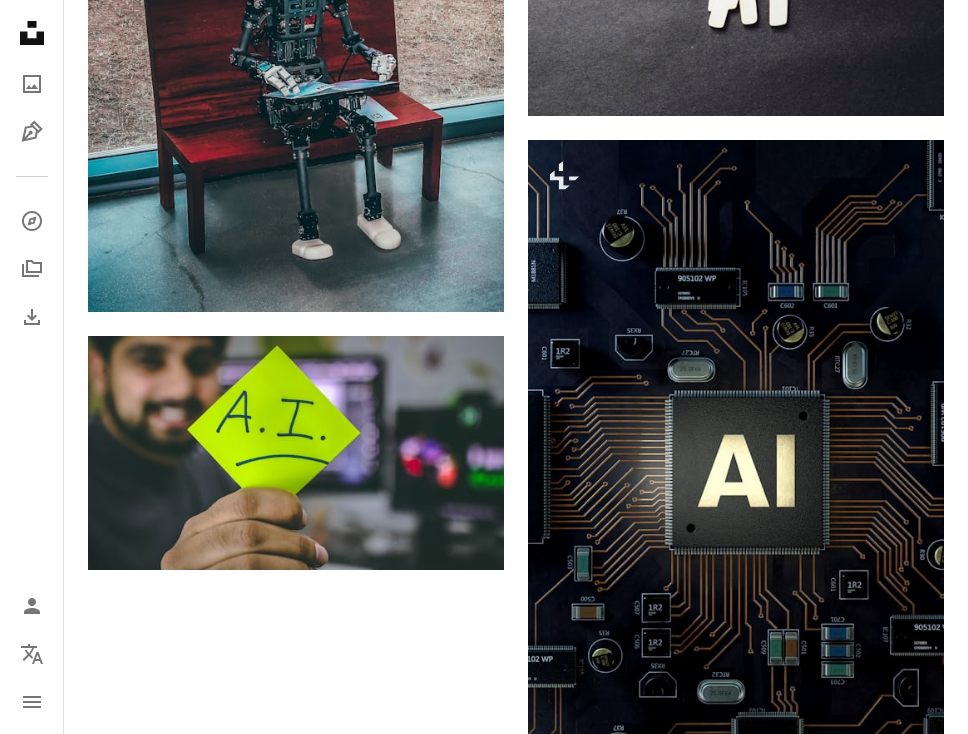 click on "Load more" at bounding box center (516, 1187) 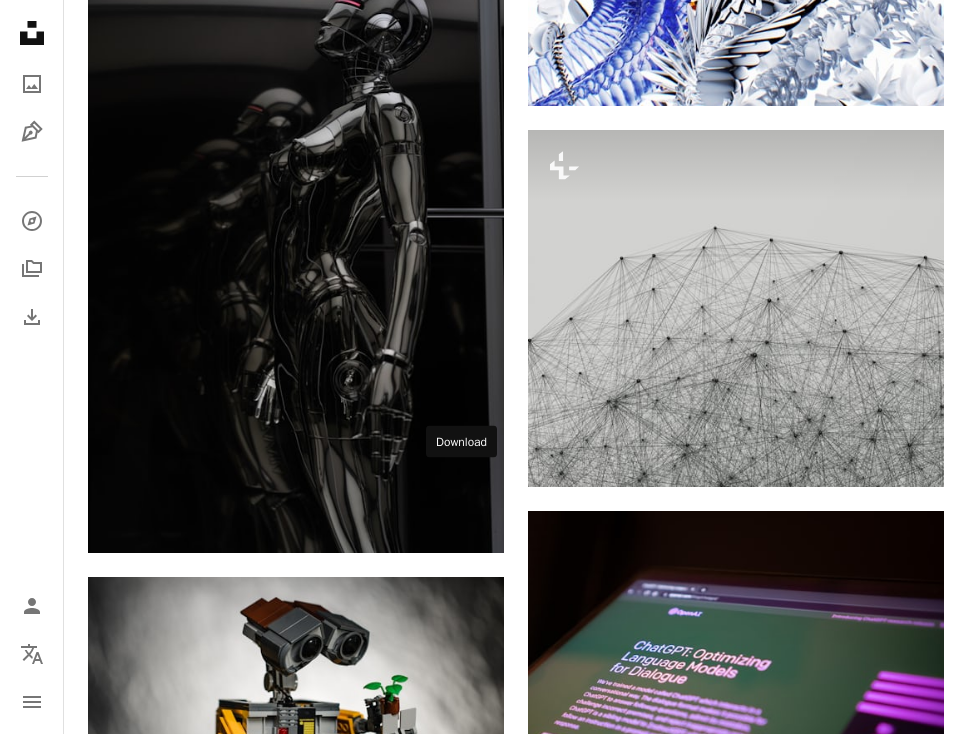 scroll, scrollTop: 16072, scrollLeft: 0, axis: vertical 